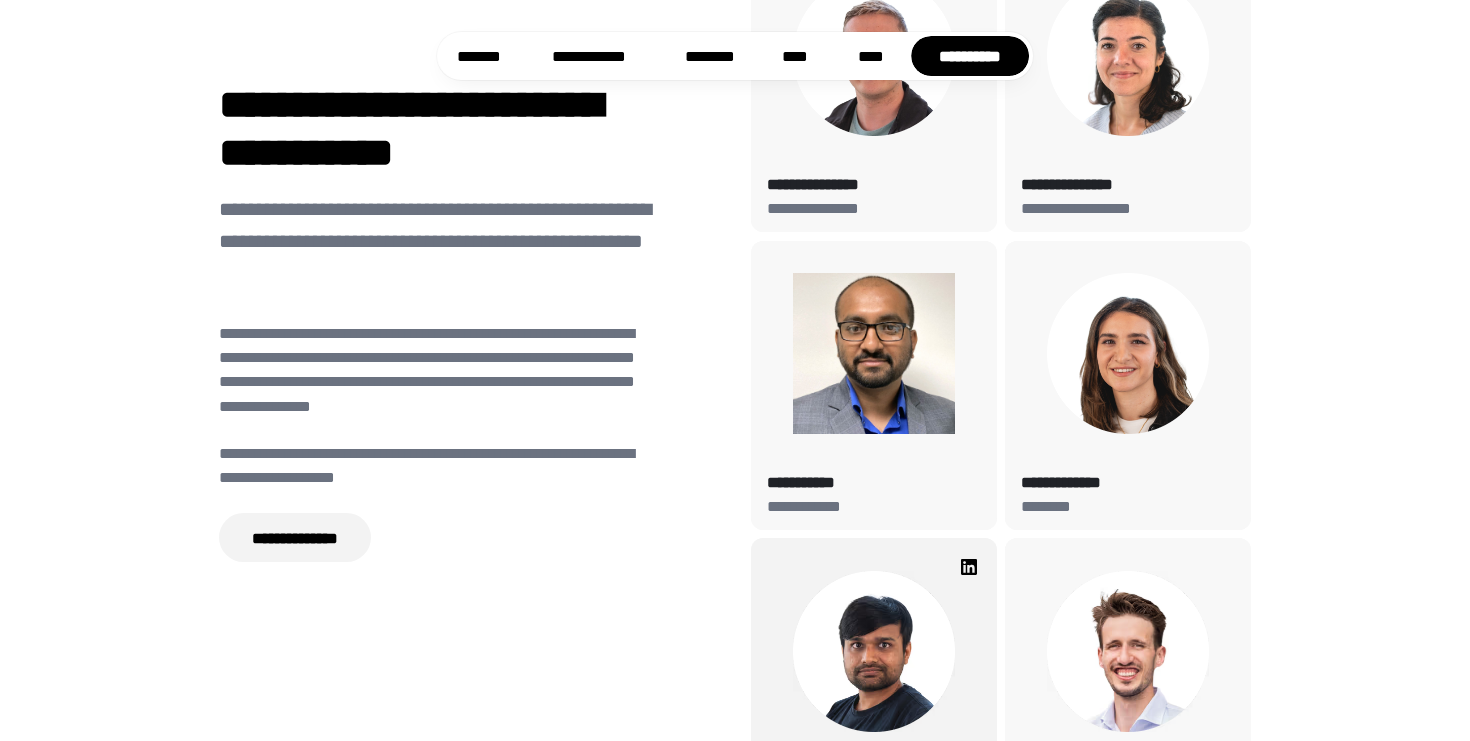 scroll, scrollTop: 7460, scrollLeft: 0, axis: vertical 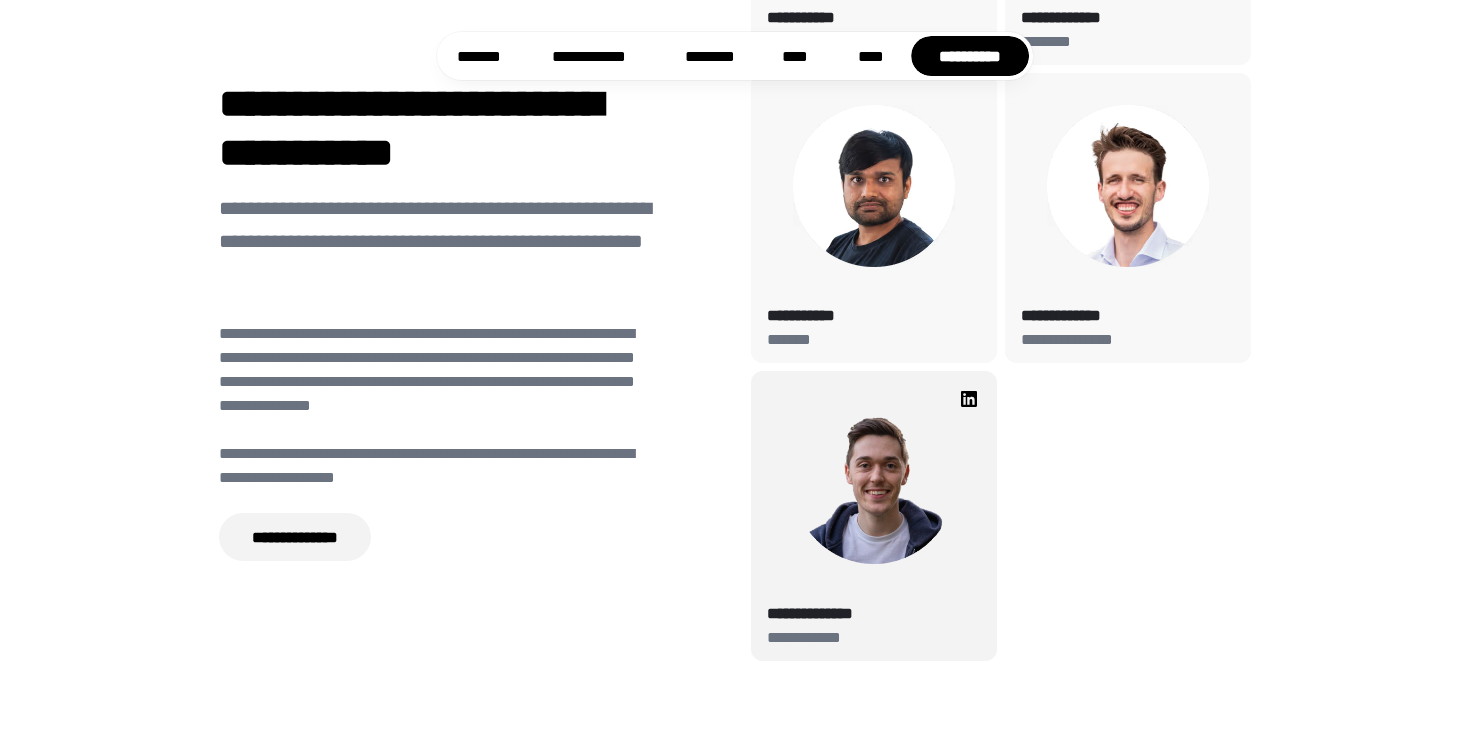 click at bounding box center (873, 483) 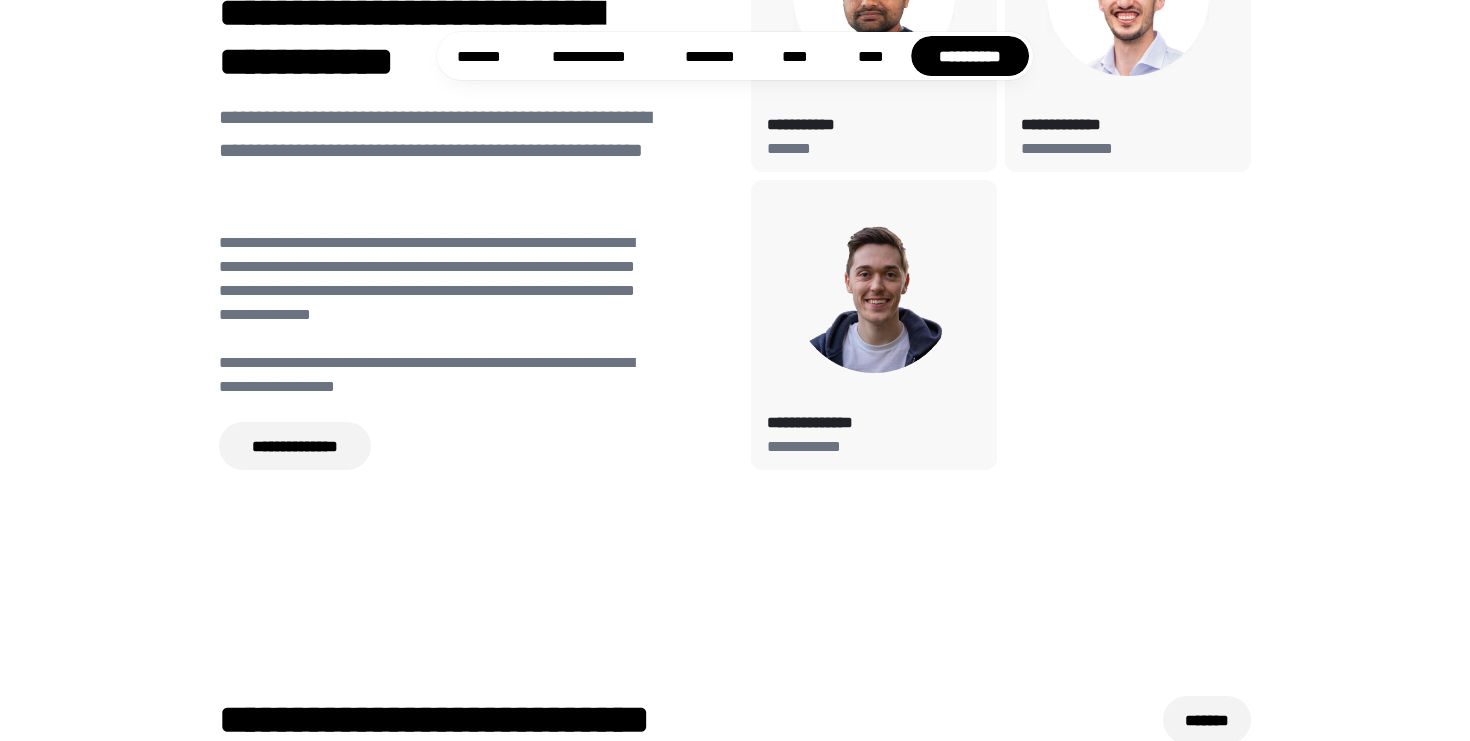 scroll, scrollTop: 8021, scrollLeft: 0, axis: vertical 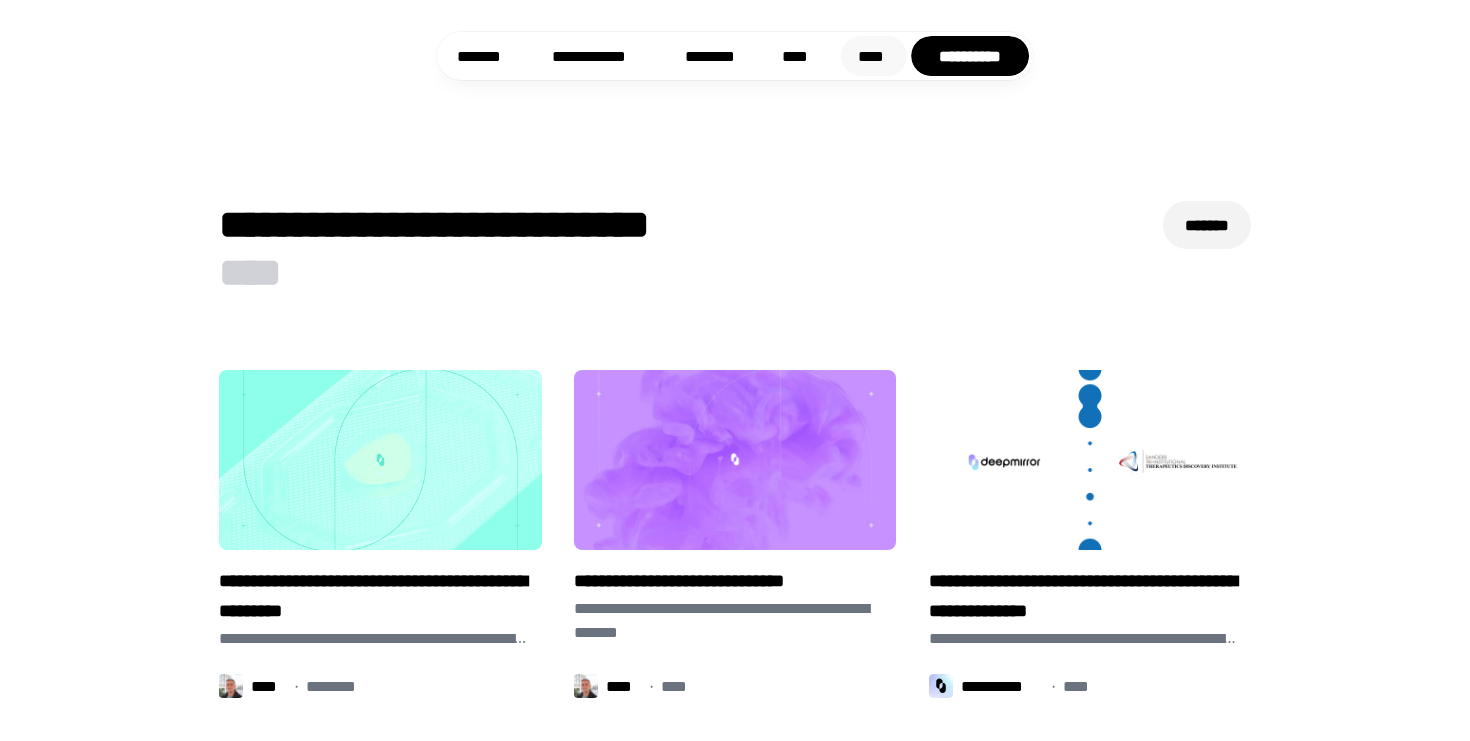 click on "****" at bounding box center (874, 56) 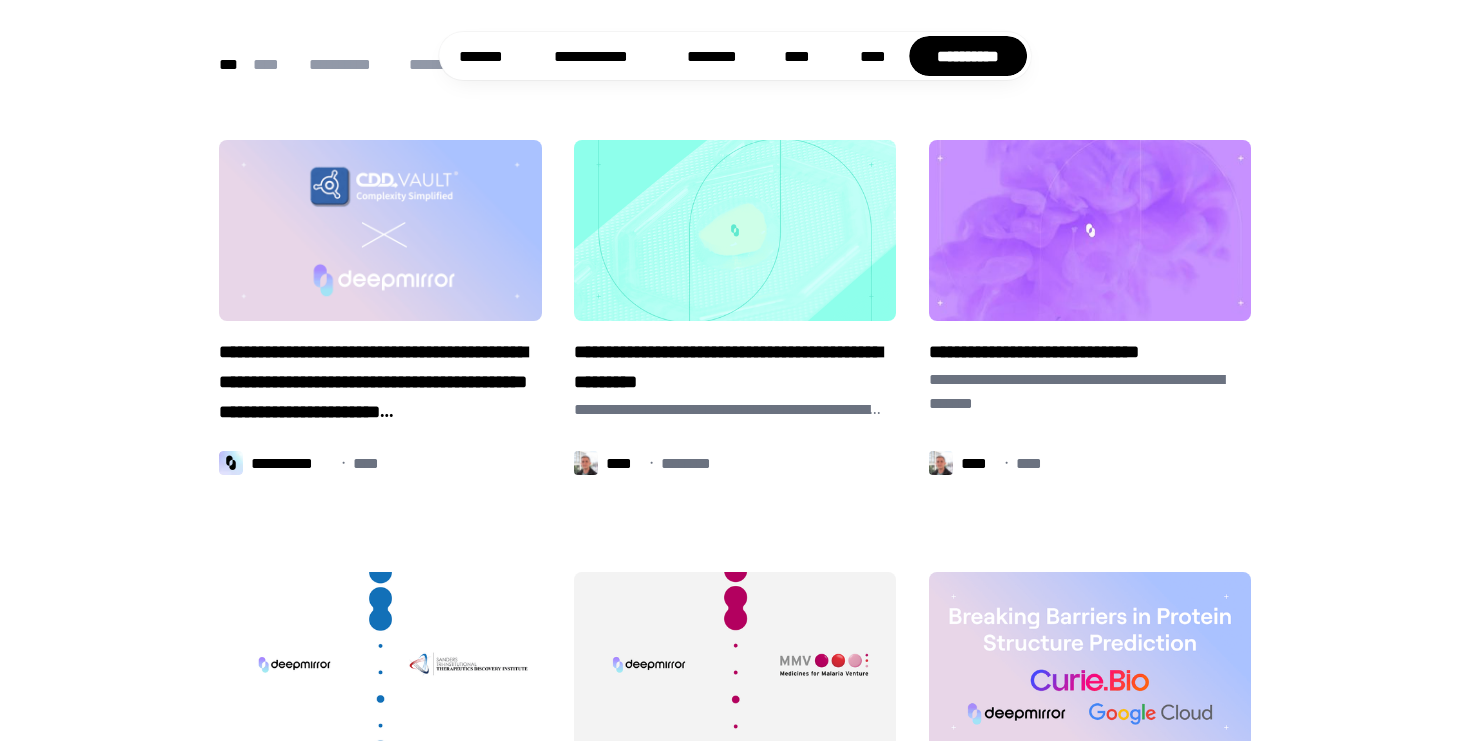 scroll, scrollTop: 1456, scrollLeft: 0, axis: vertical 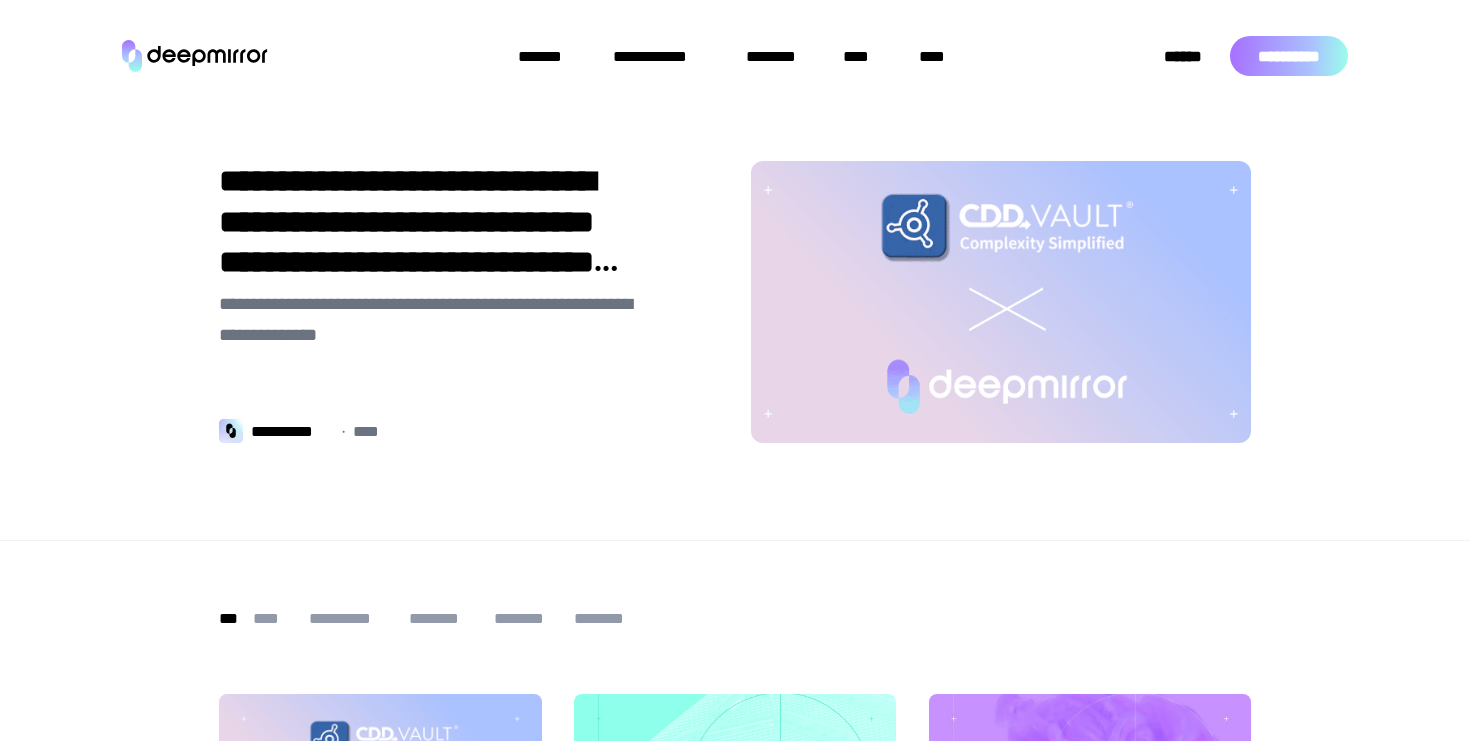 click on "**********" at bounding box center [436, 221] 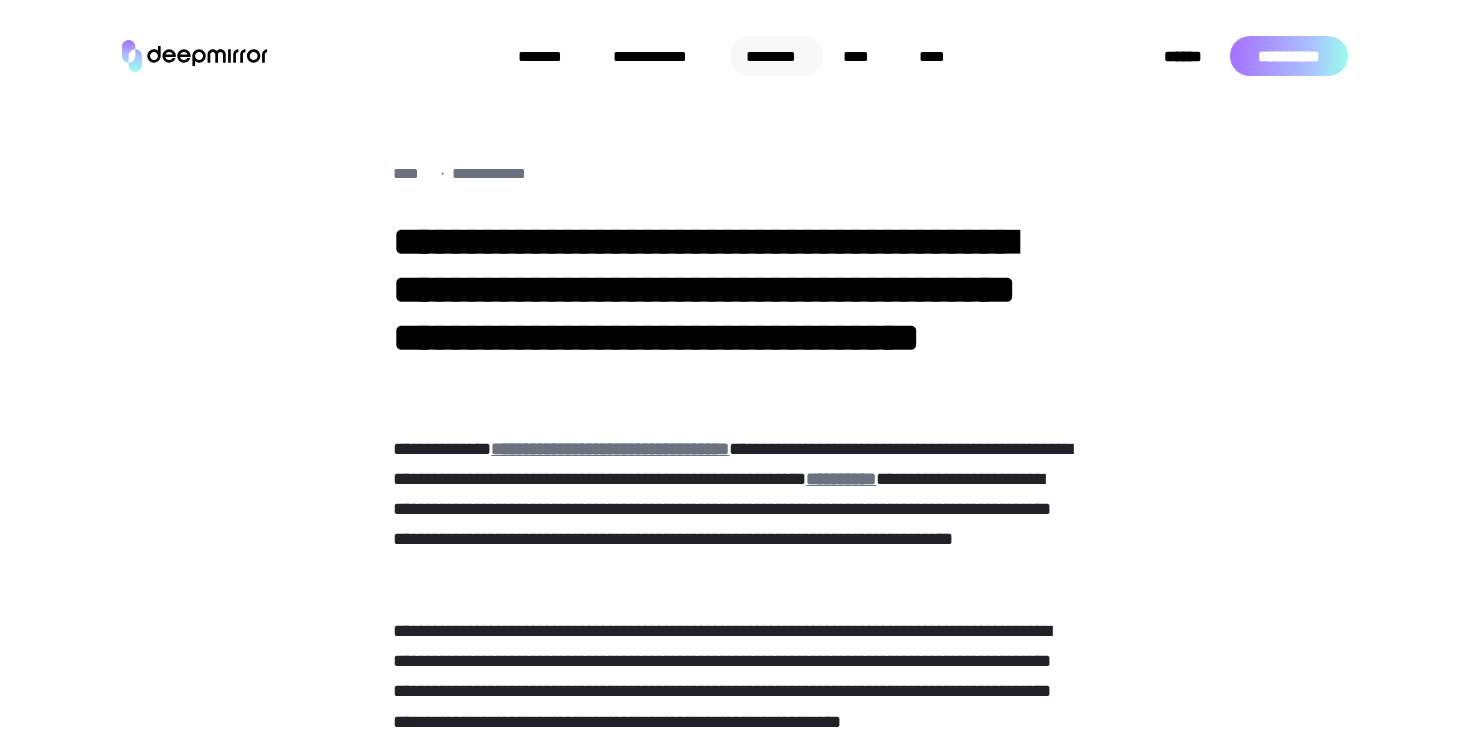 scroll, scrollTop: 0, scrollLeft: 0, axis: both 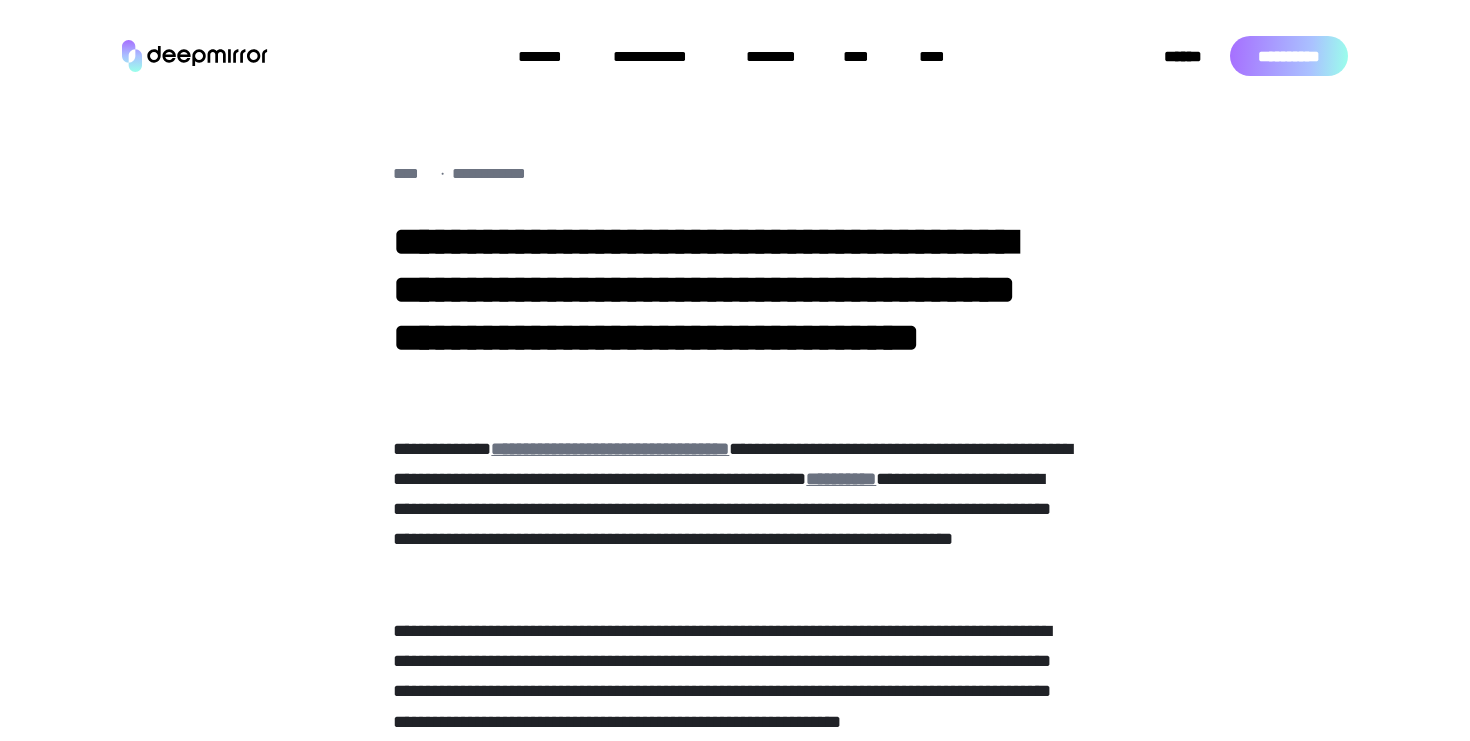 click at bounding box center [195, 56] 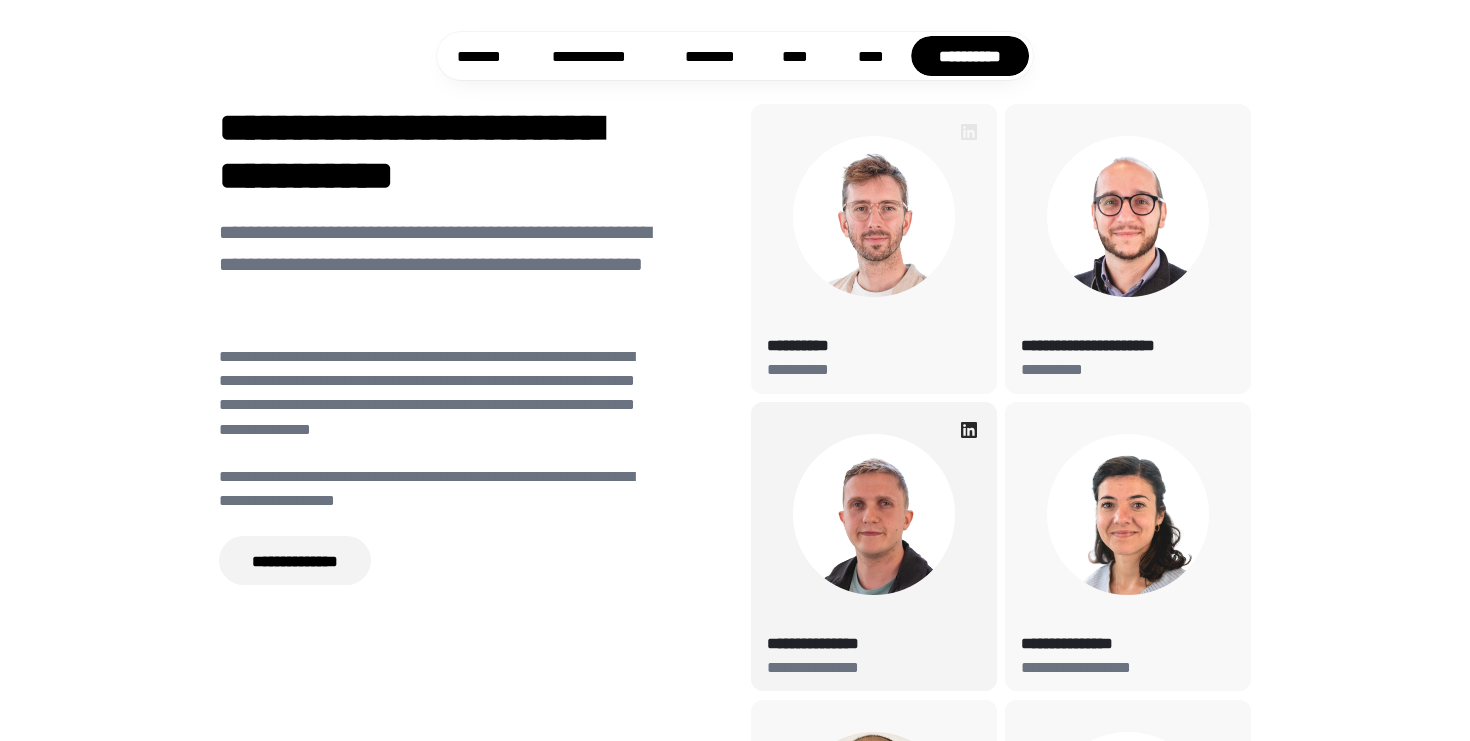 scroll, scrollTop: 7209, scrollLeft: 0, axis: vertical 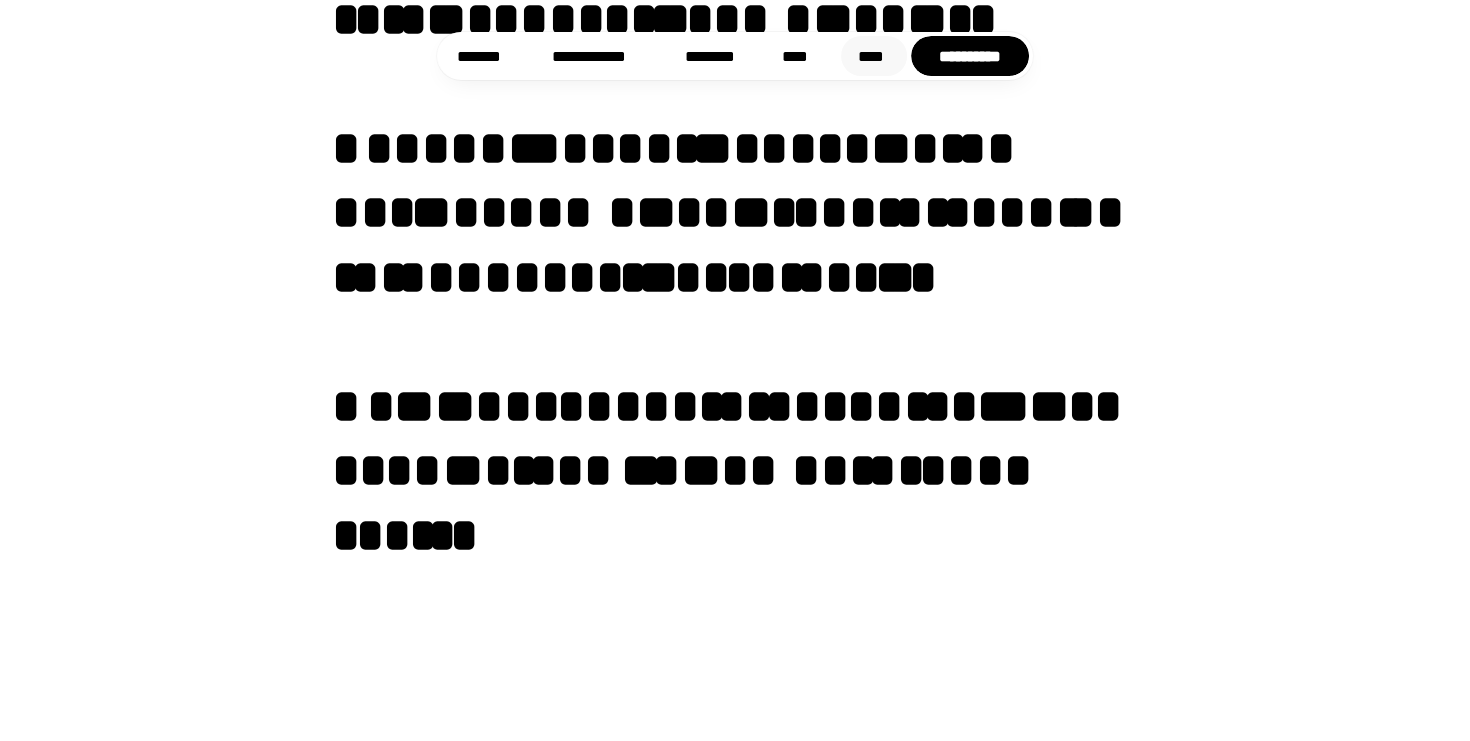 click on "****" at bounding box center (874, 56) 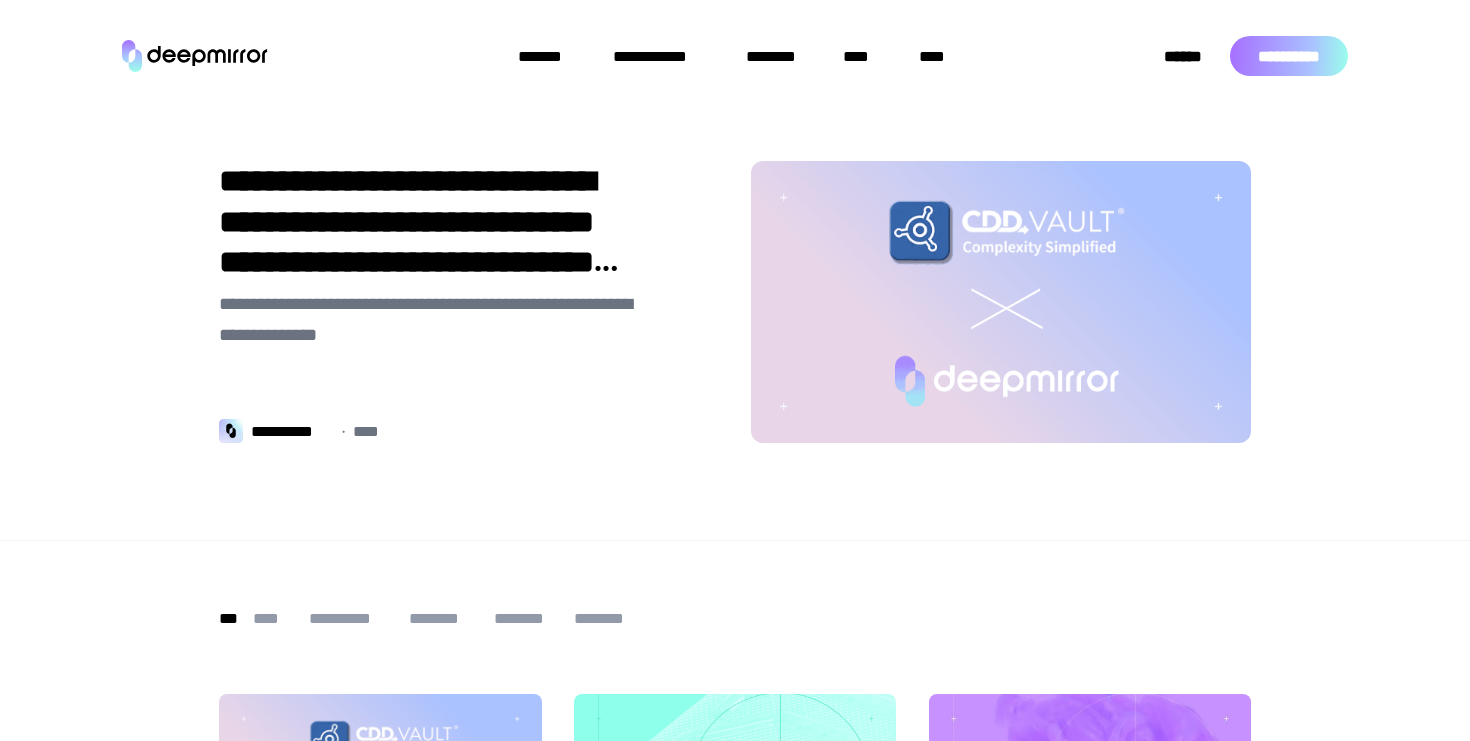 scroll, scrollTop: 0, scrollLeft: 0, axis: both 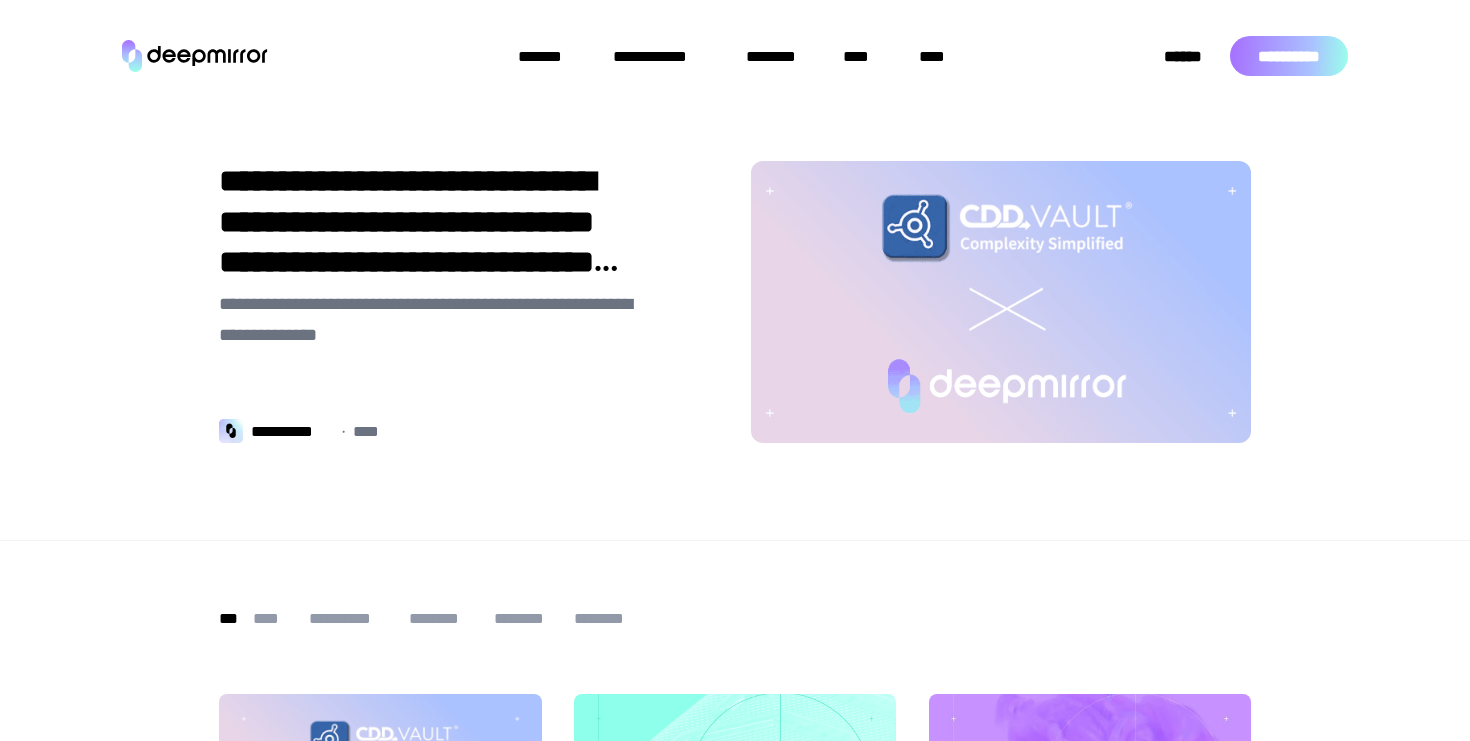 click on "**********" at bounding box center (436, 221) 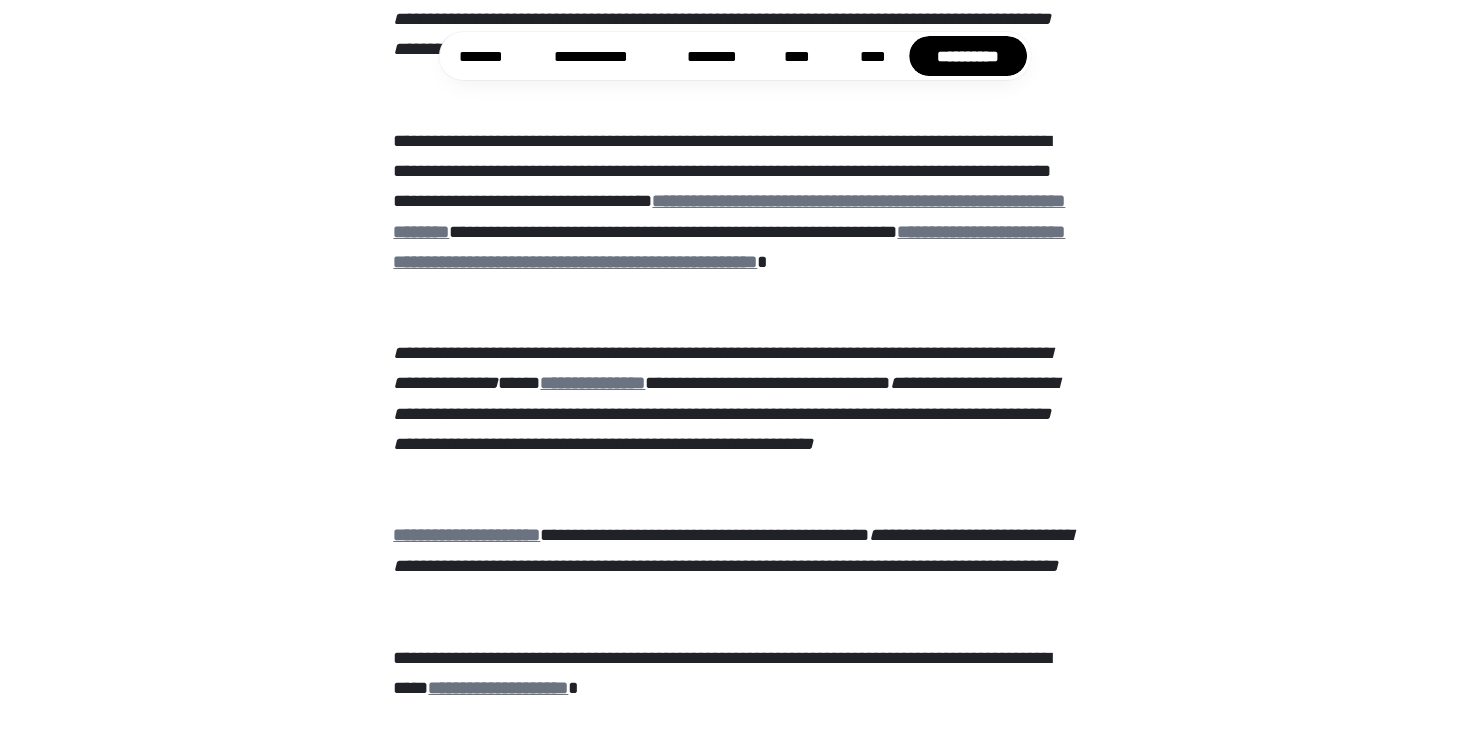 scroll, scrollTop: 1131, scrollLeft: 0, axis: vertical 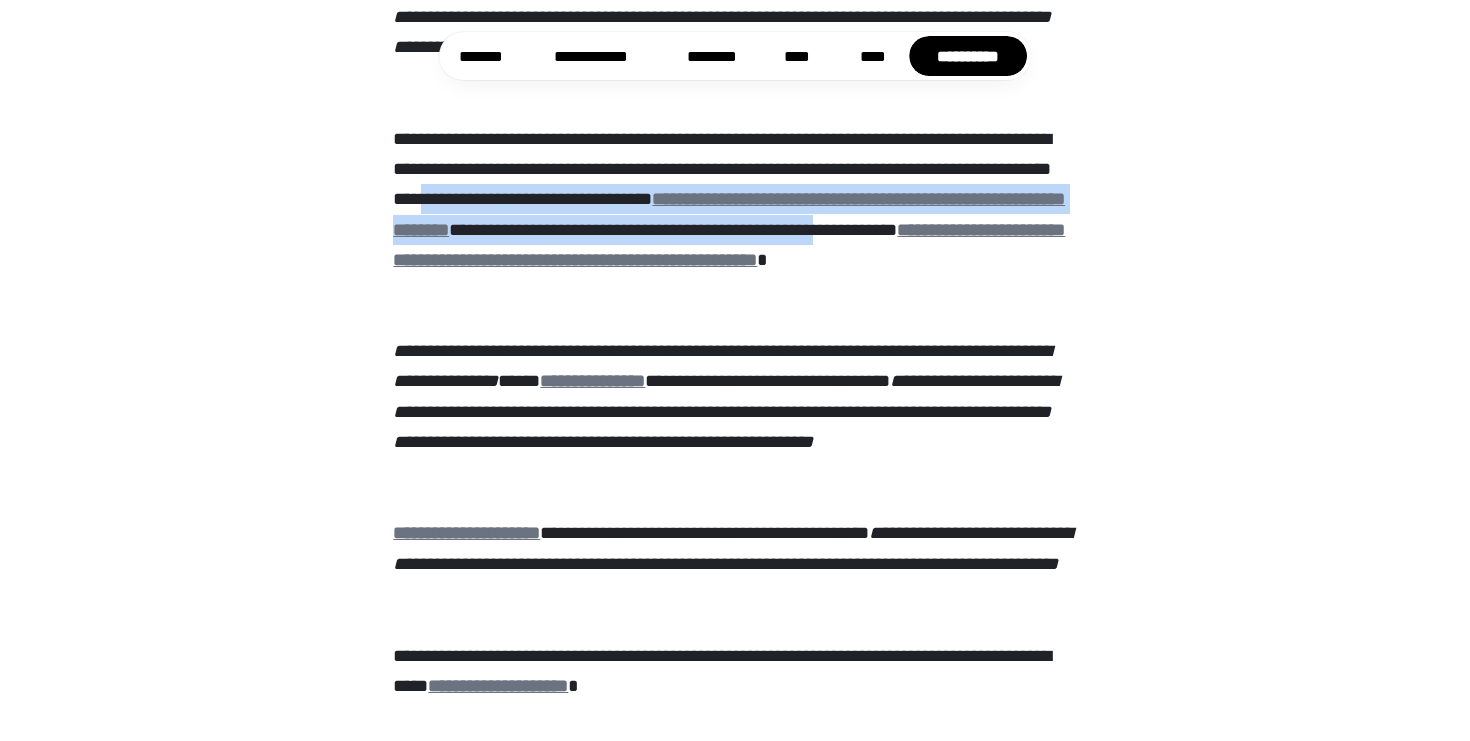 drag, startPoint x: 721, startPoint y: 261, endPoint x: 719, endPoint y: 193, distance: 68.0294 